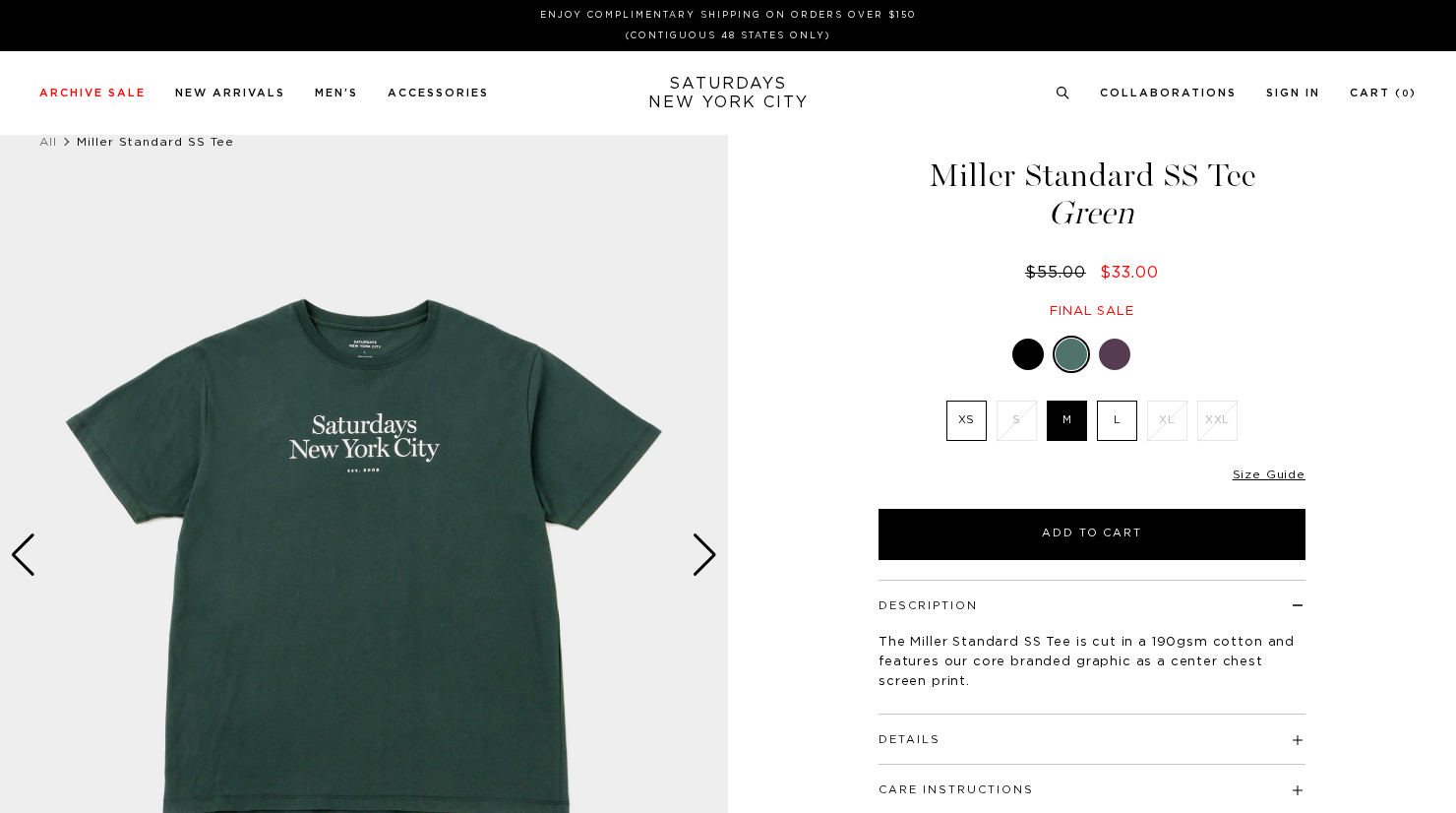 scroll, scrollTop: 0, scrollLeft: 0, axis: both 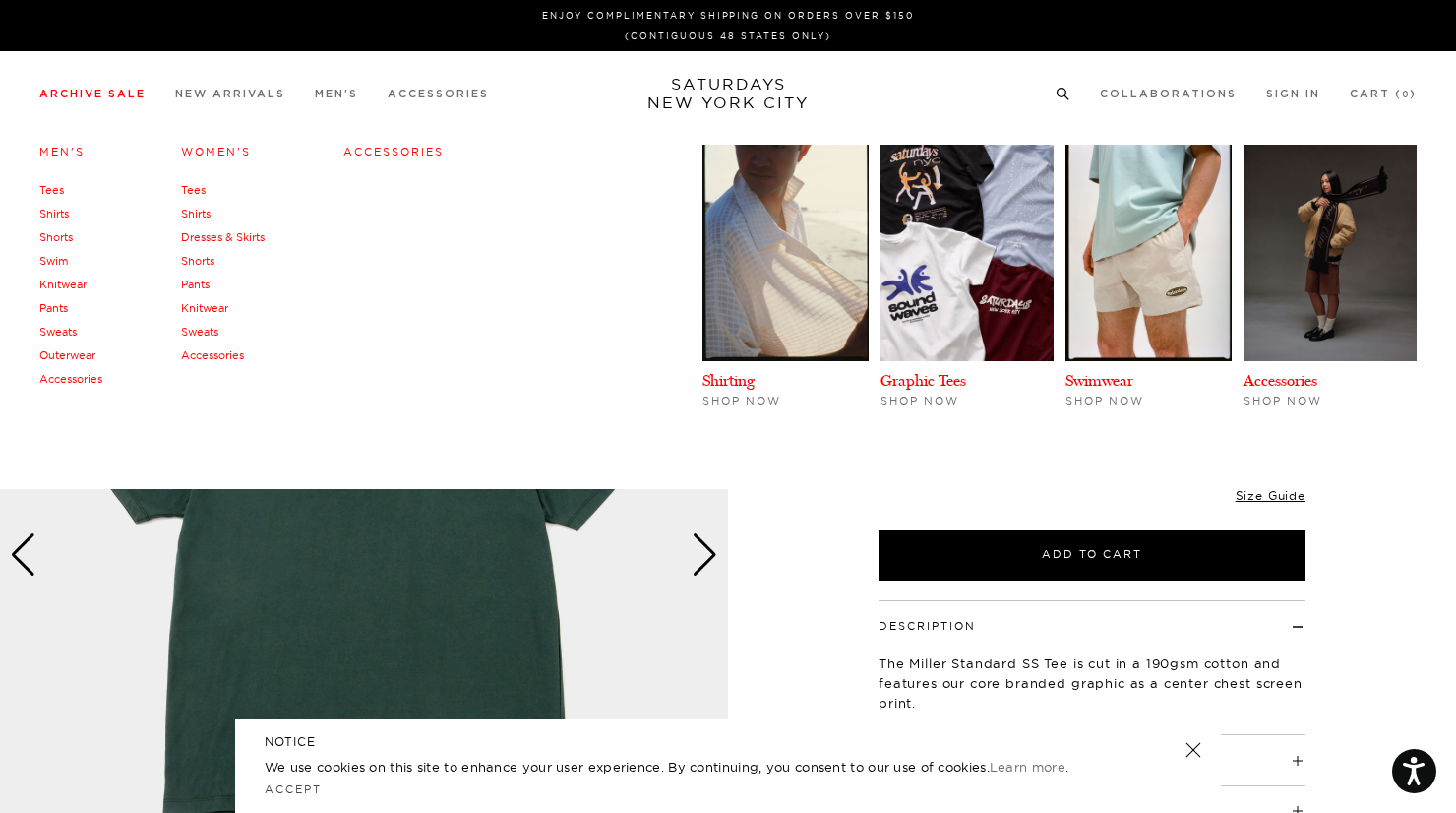 click on "Tees" at bounding box center [51, 190] 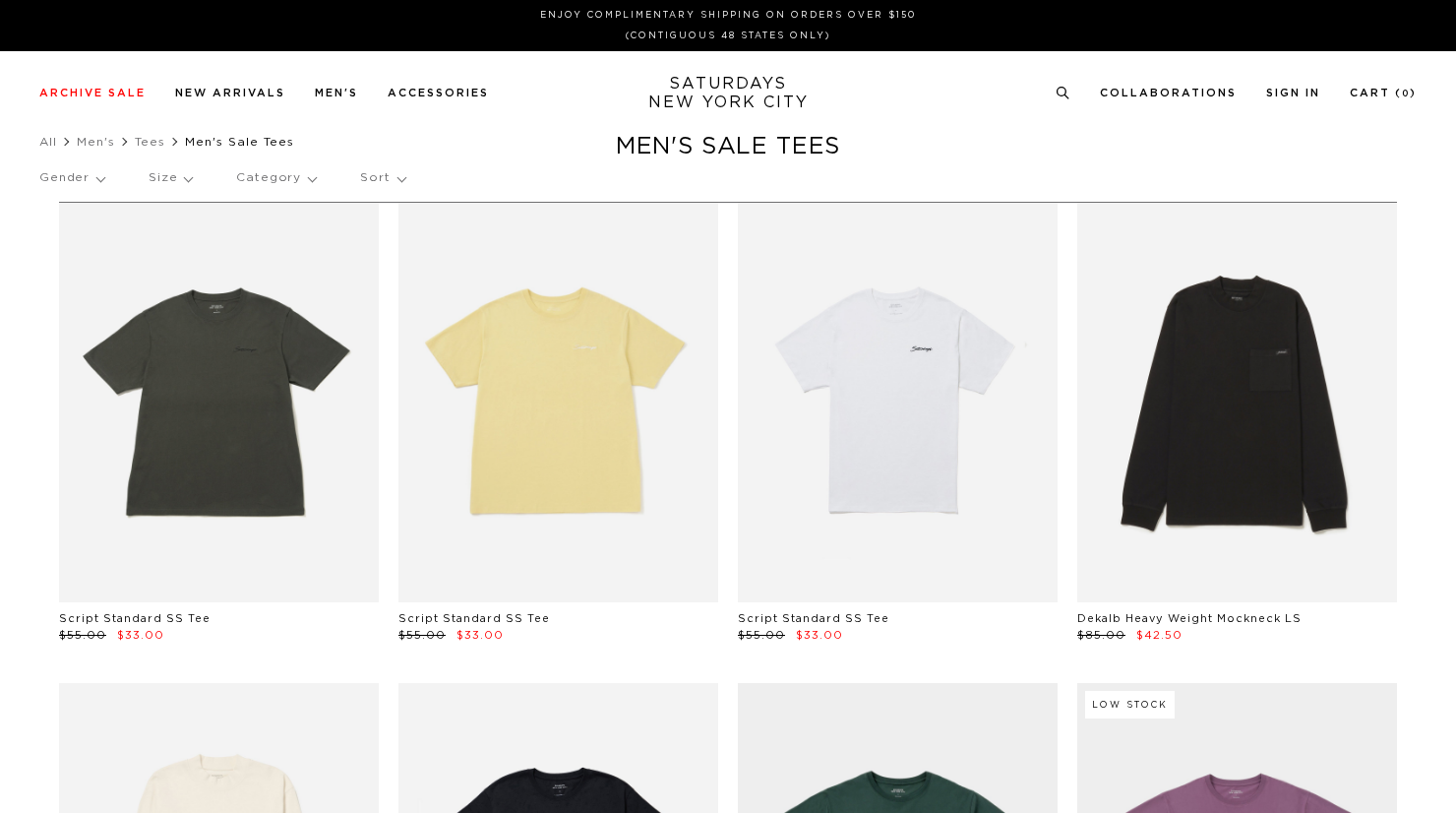 scroll, scrollTop: 0, scrollLeft: 0, axis: both 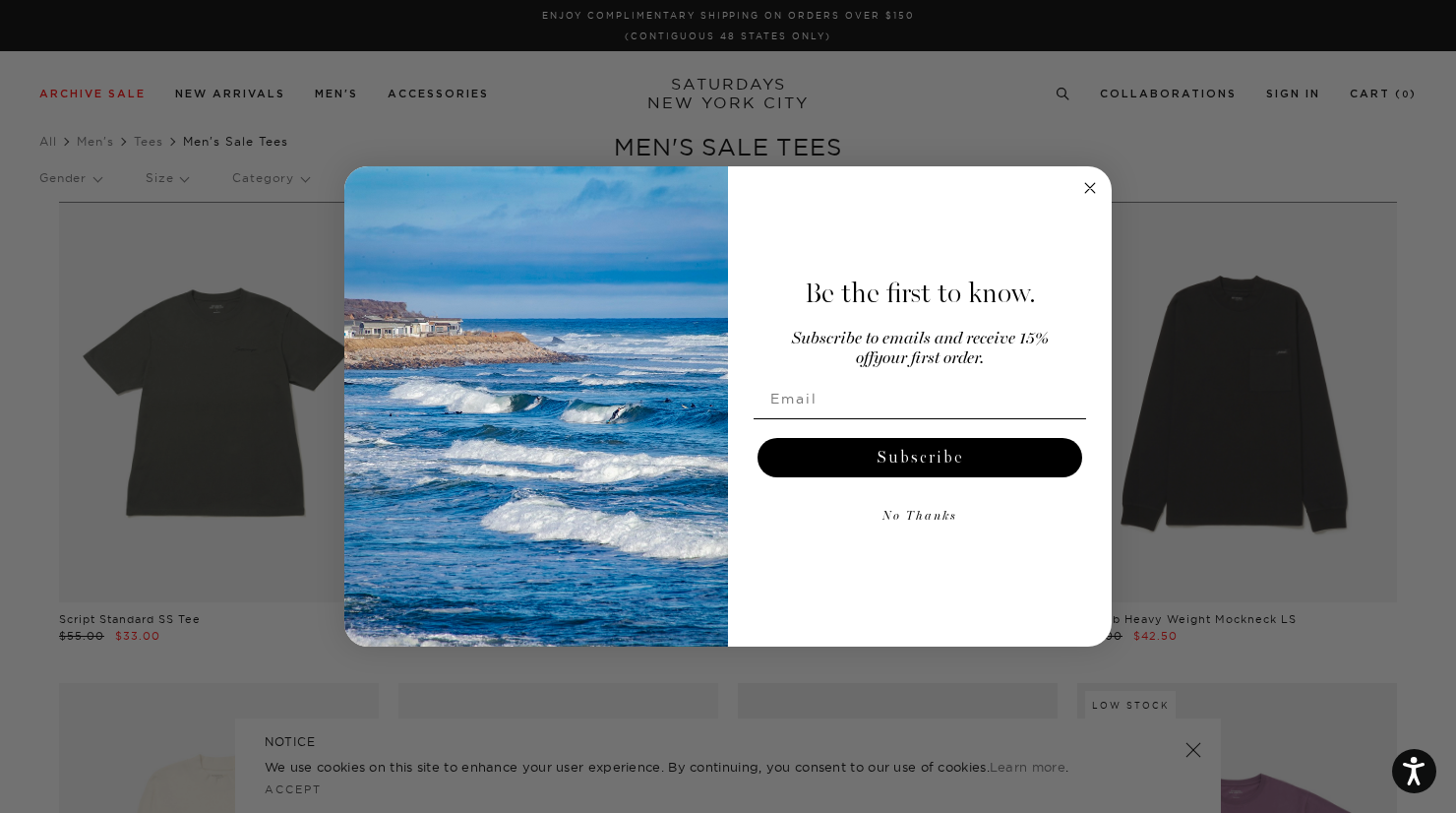 click 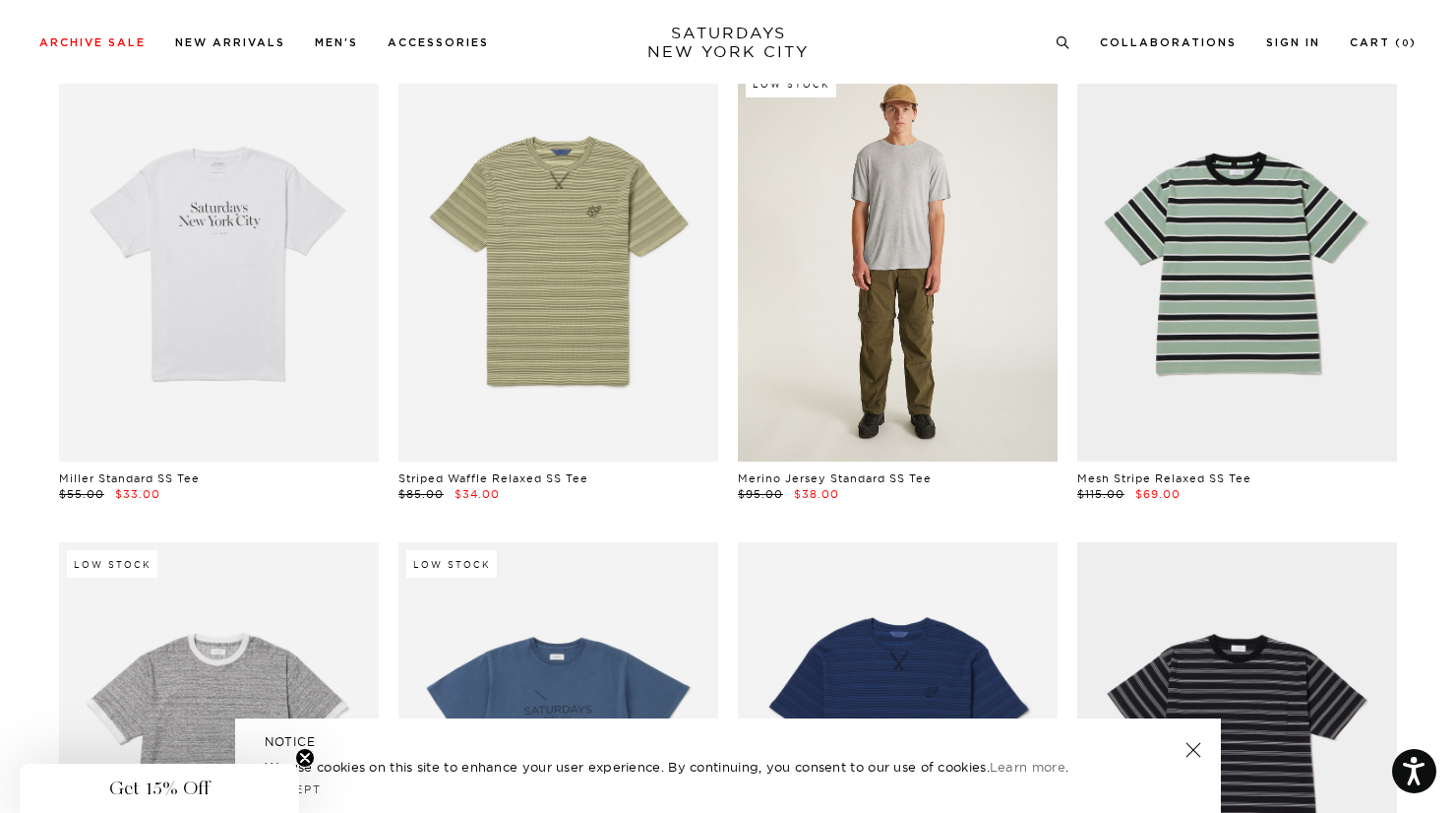 scroll, scrollTop: 1090, scrollLeft: 0, axis: vertical 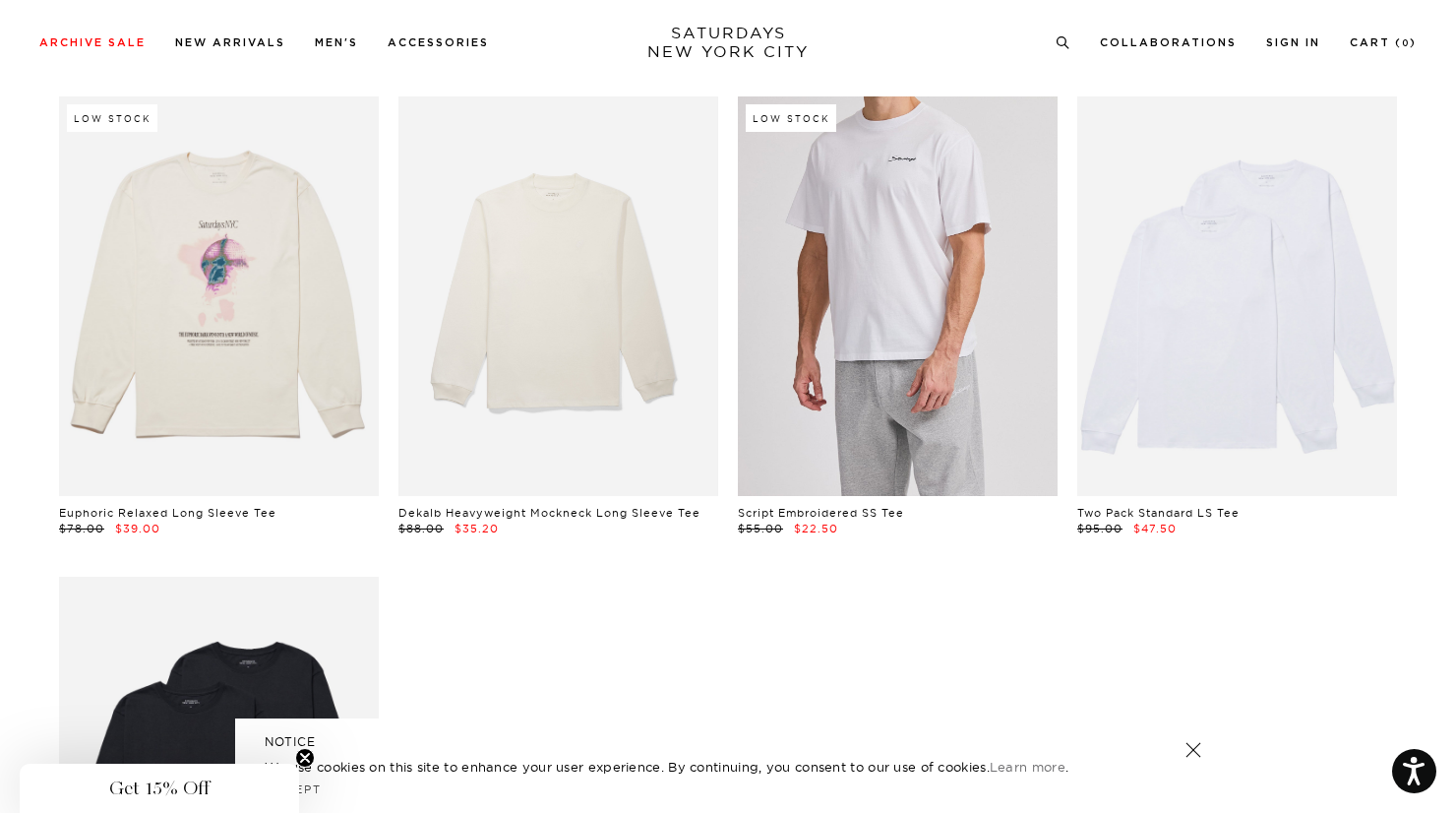 drag, startPoint x: 925, startPoint y: 259, endPoint x: 940, endPoint y: 262, distance: 15.29706 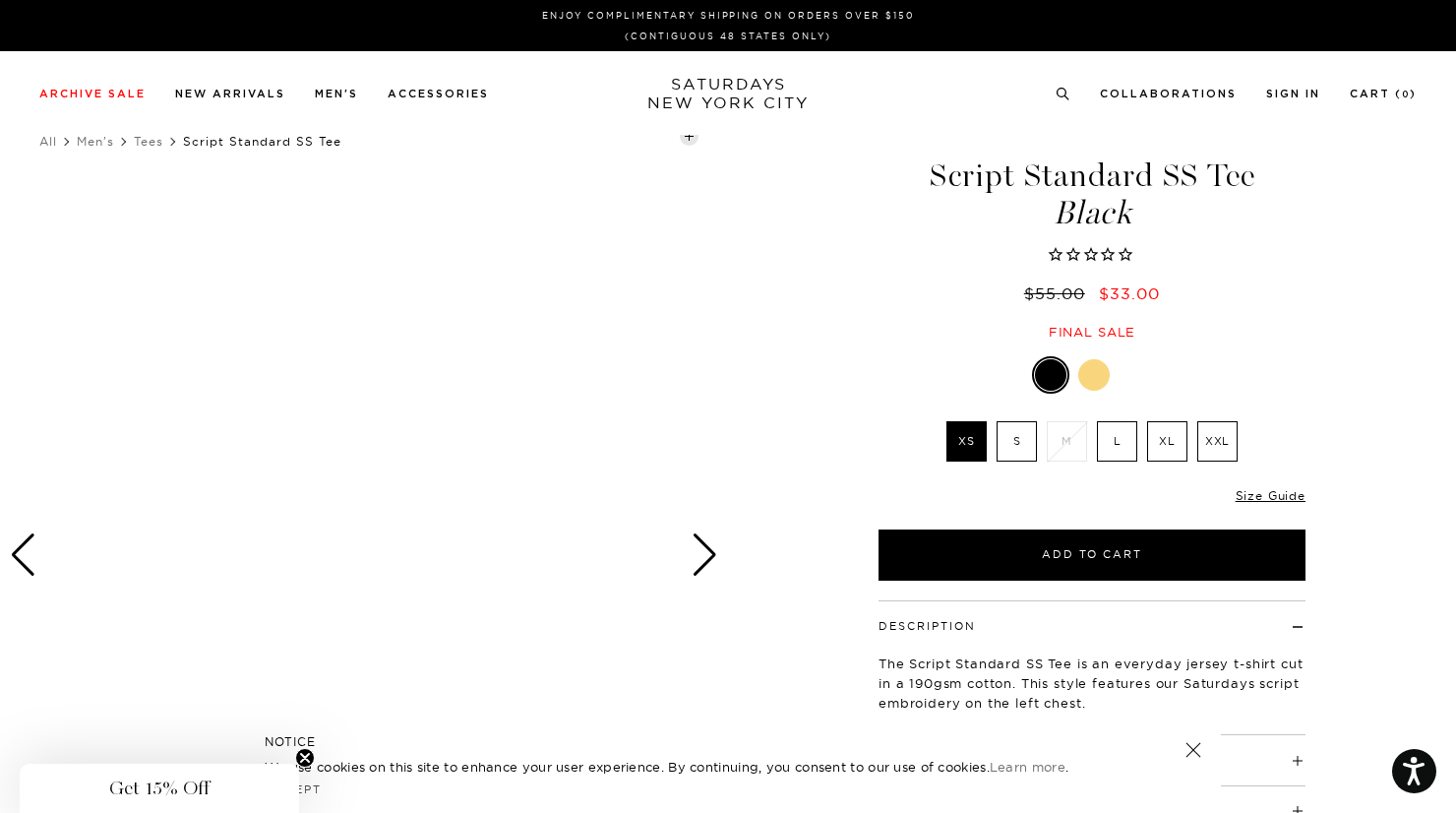 scroll, scrollTop: 0, scrollLeft: 0, axis: both 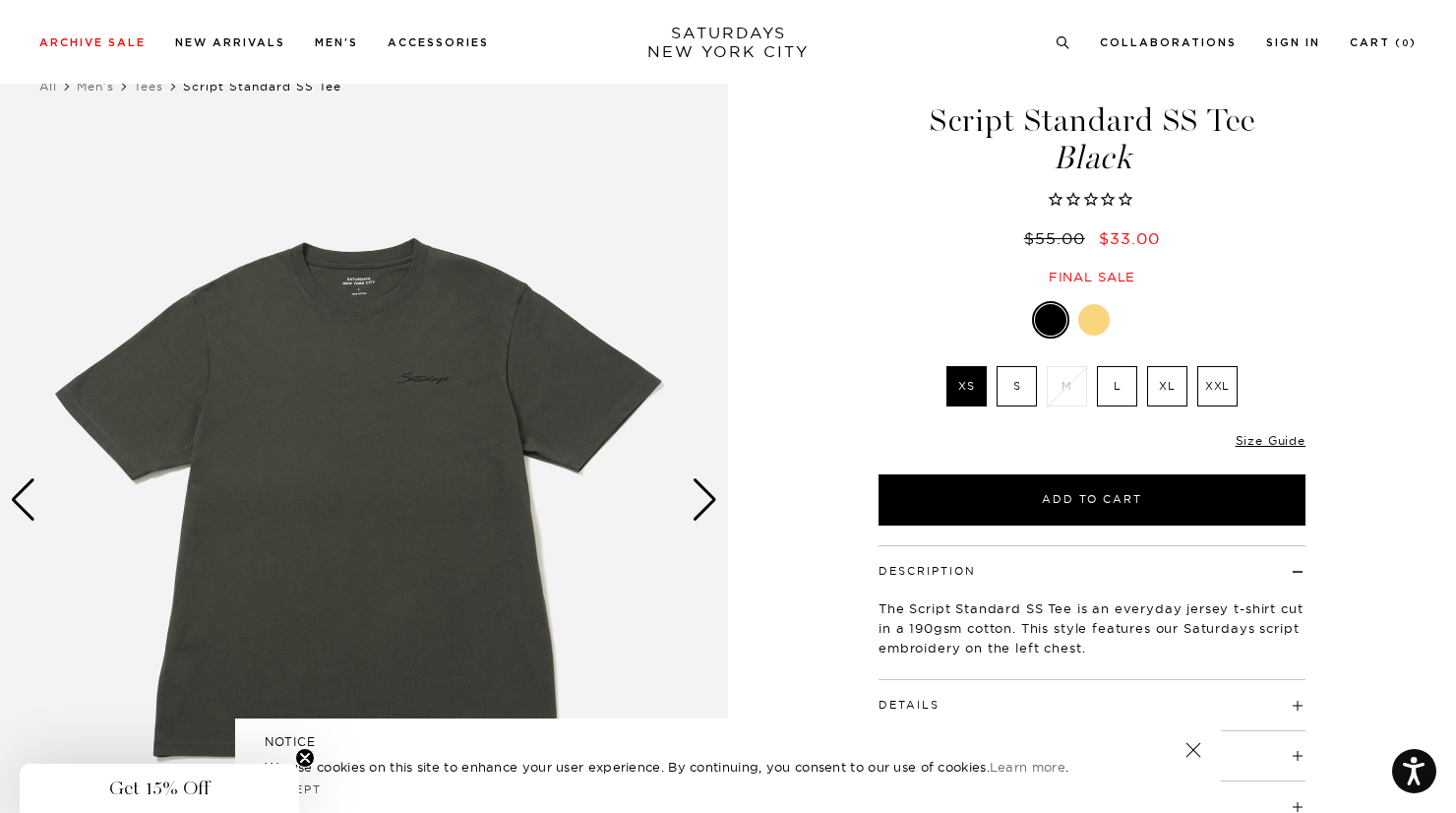 click at bounding box center [364, 499] 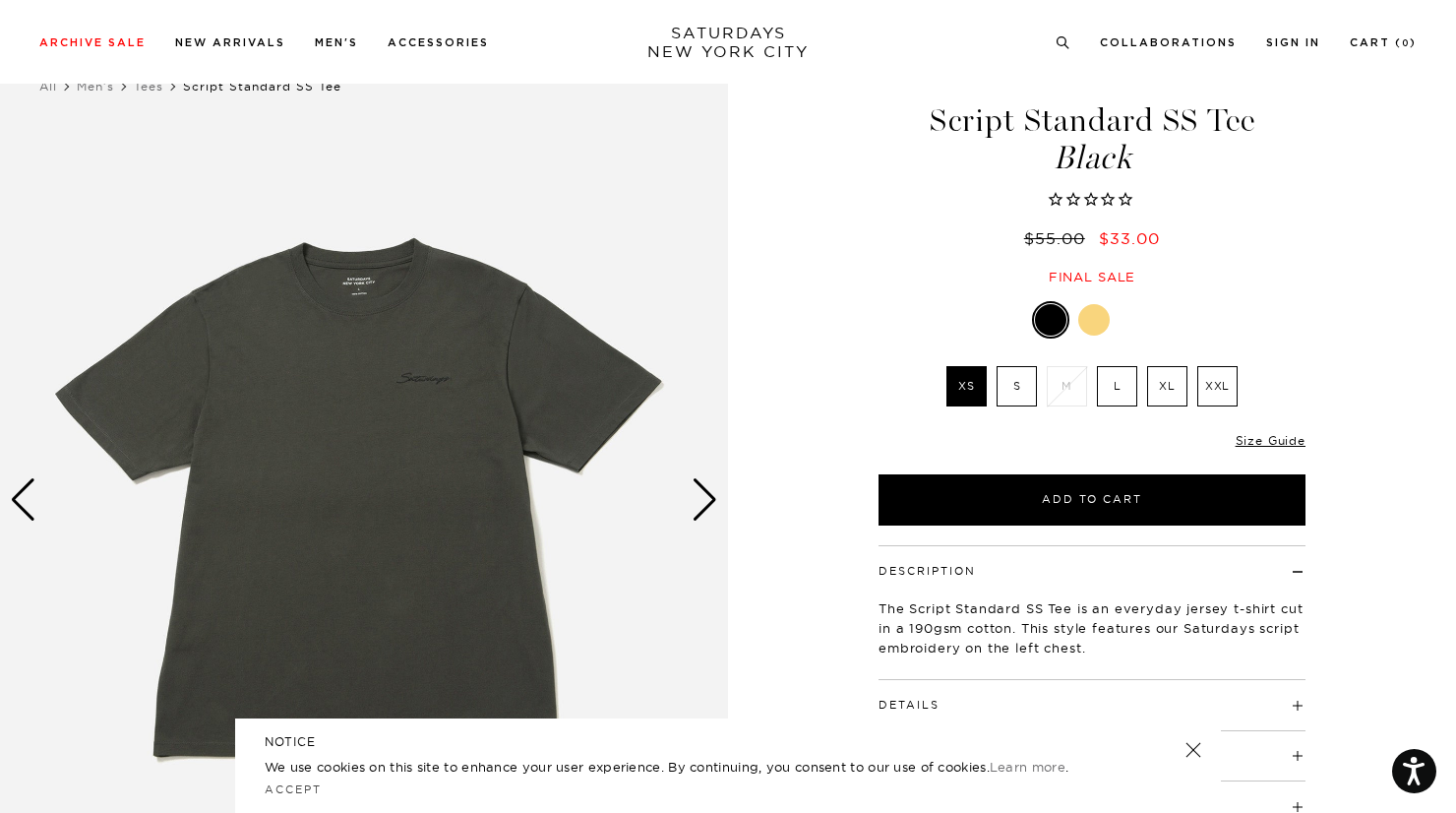 scroll, scrollTop: 0, scrollLeft: 0, axis: both 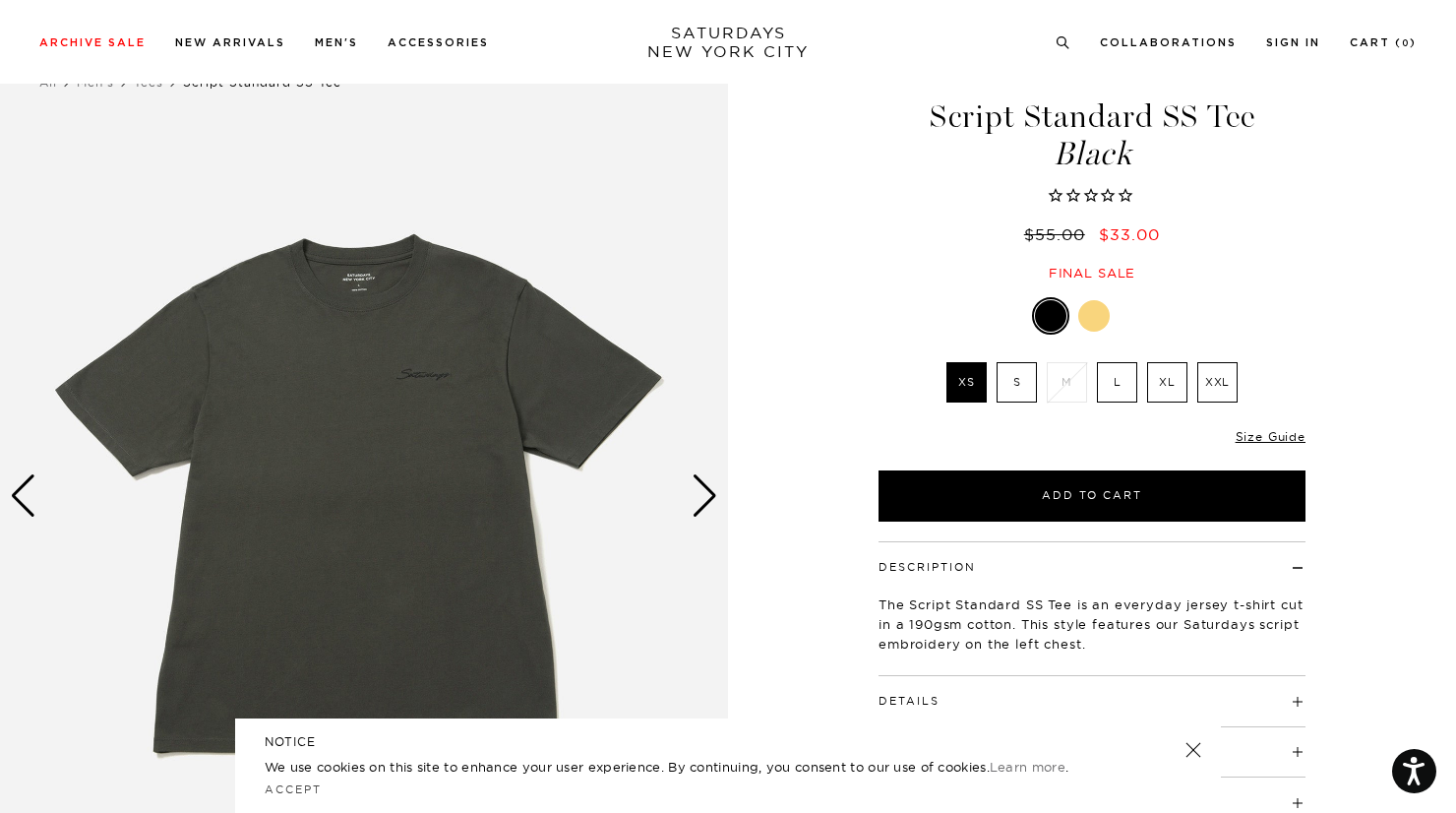 click at bounding box center (1094, 316) 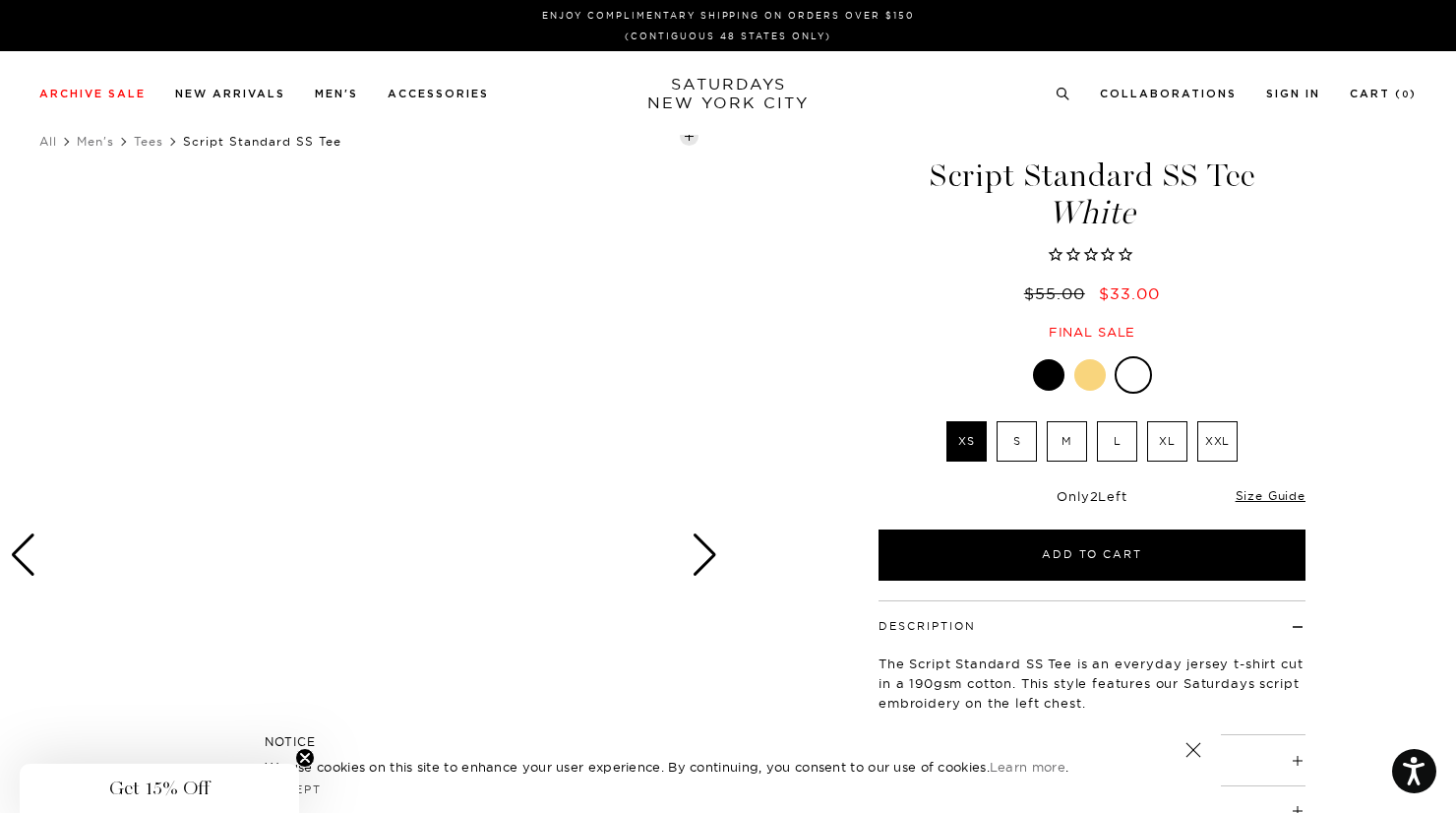 scroll, scrollTop: 0, scrollLeft: 0, axis: both 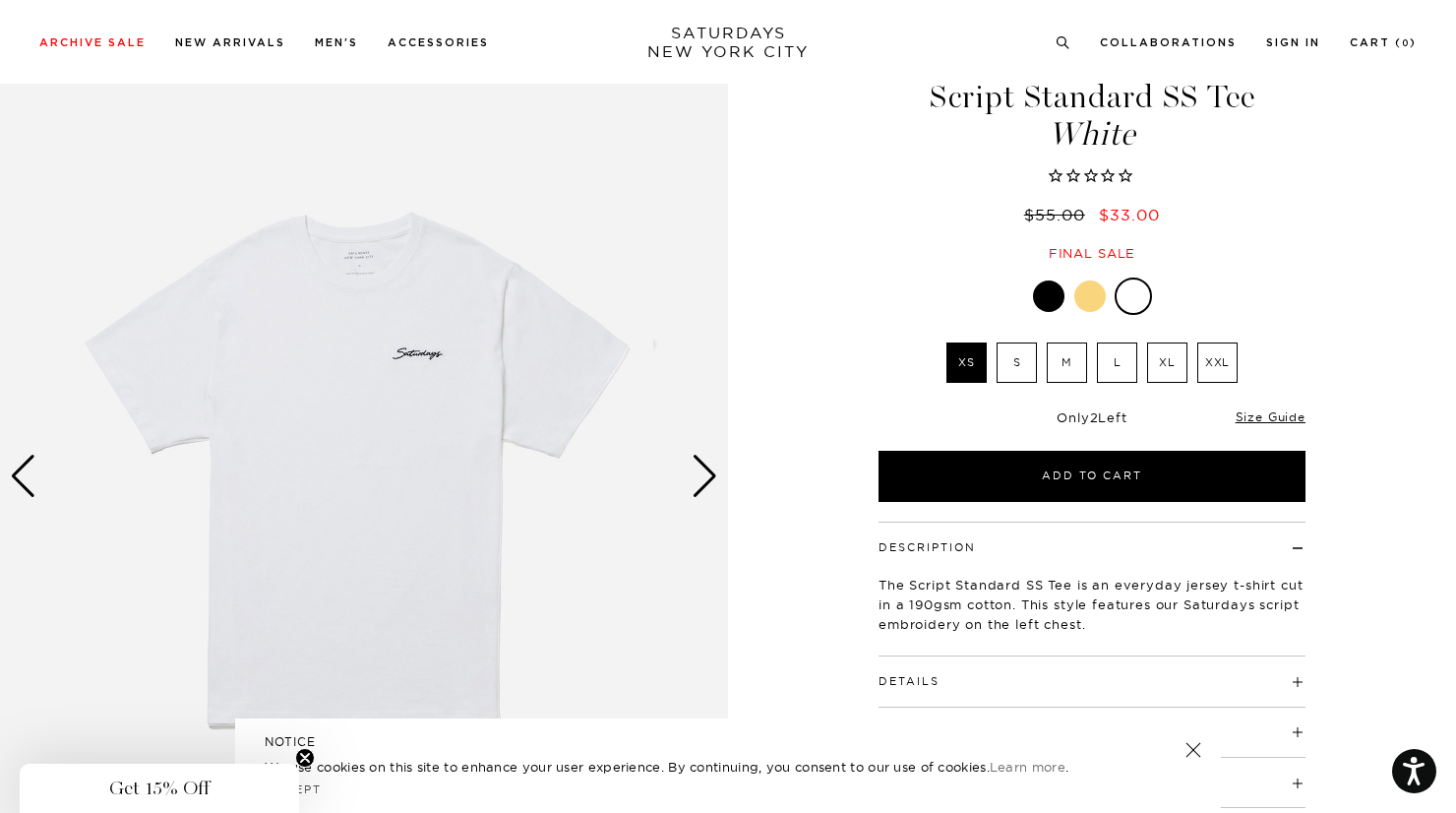 click at bounding box center (364, 475) 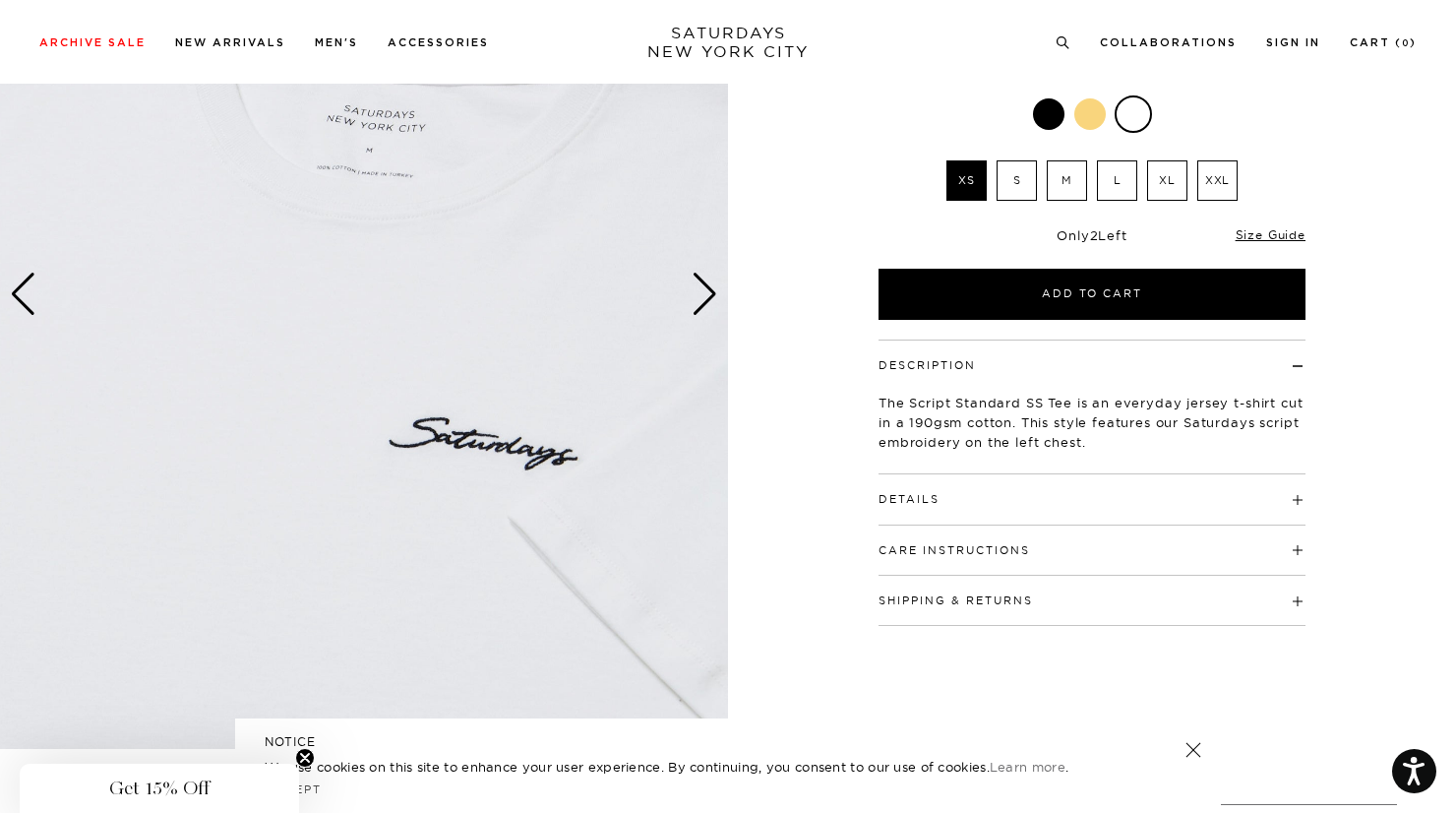 scroll, scrollTop: 240, scrollLeft: 0, axis: vertical 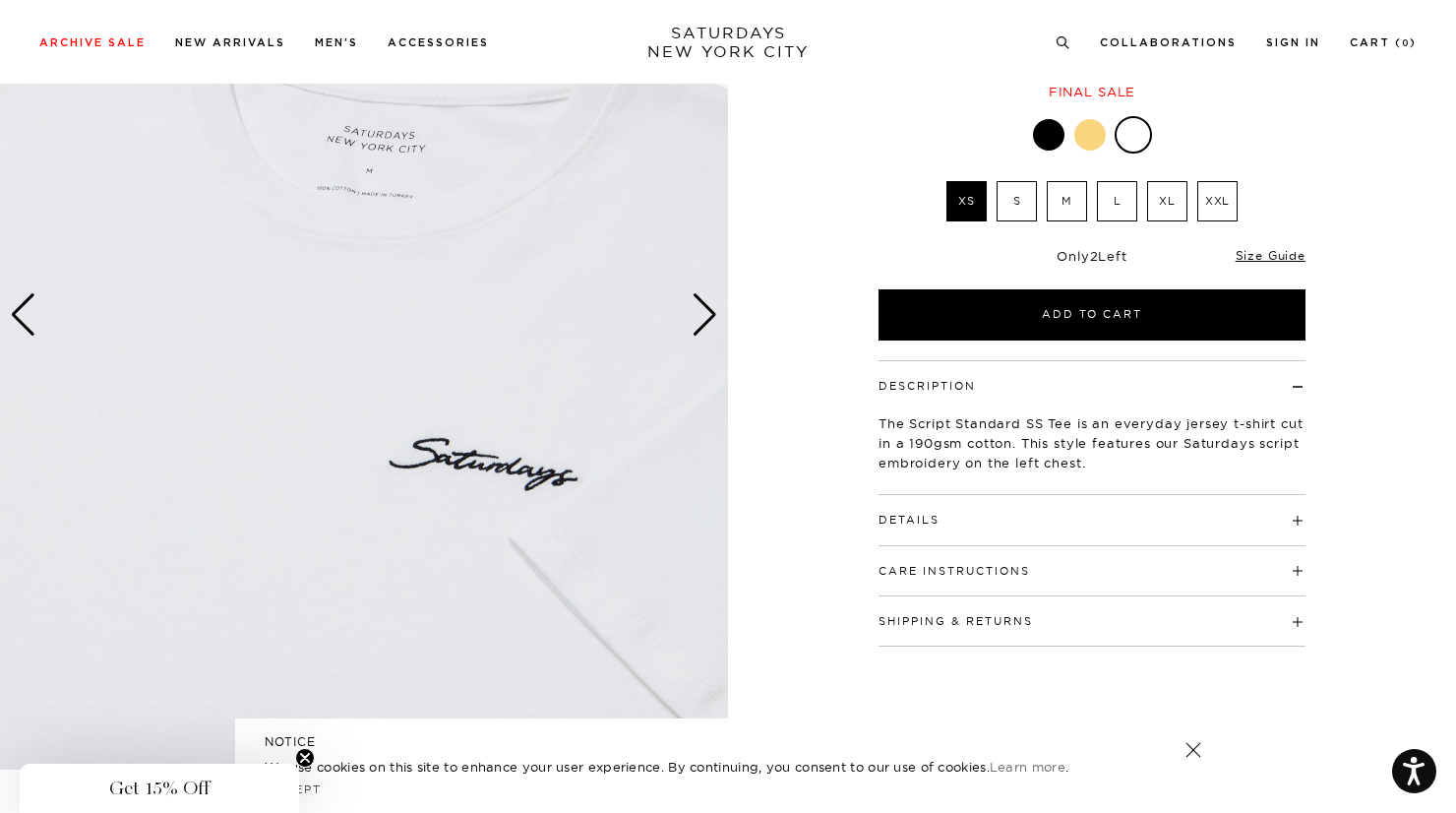 click on "L" at bounding box center (1117, 201) 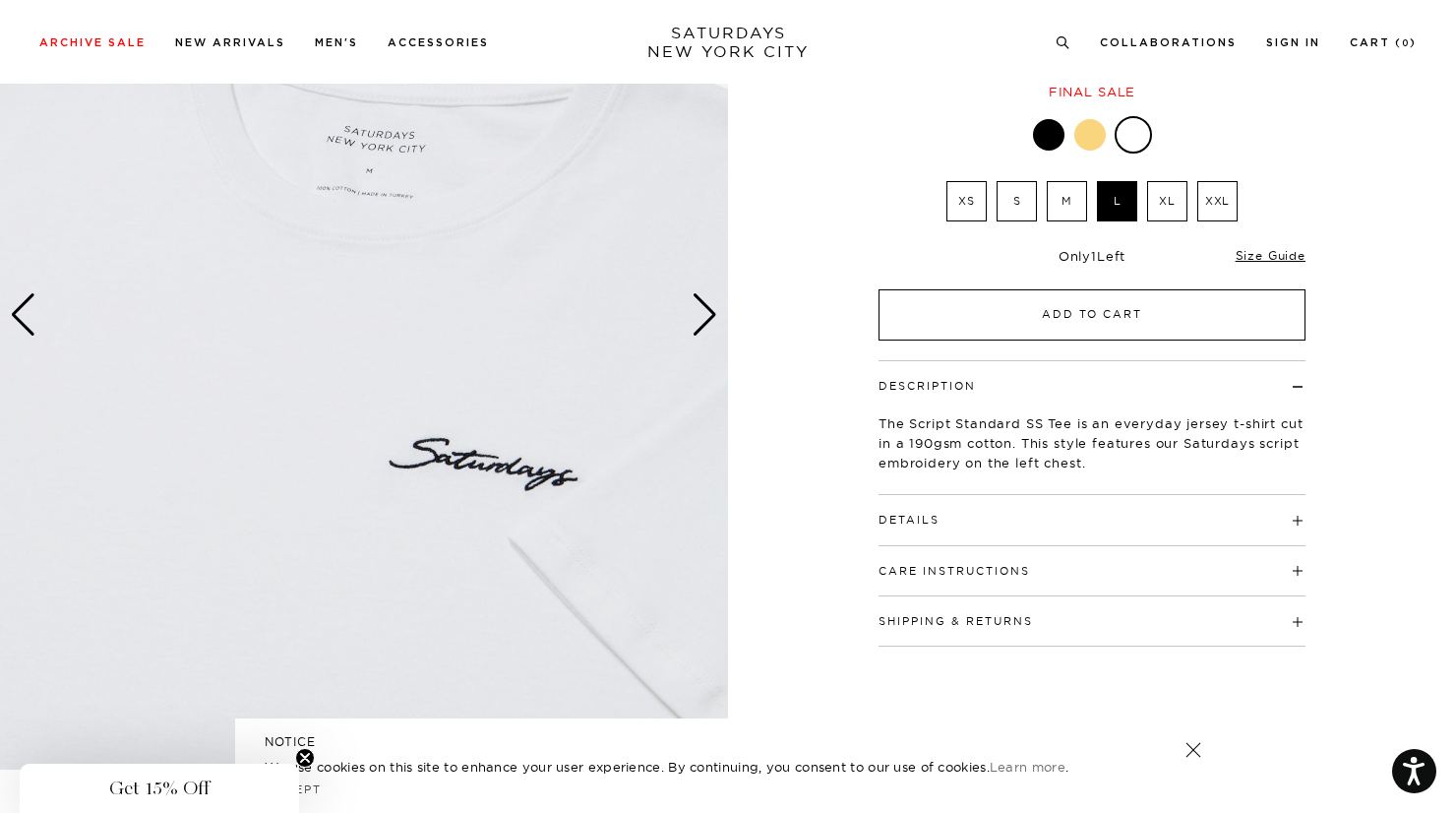 click on "Add to Cart" at bounding box center [1092, 315] 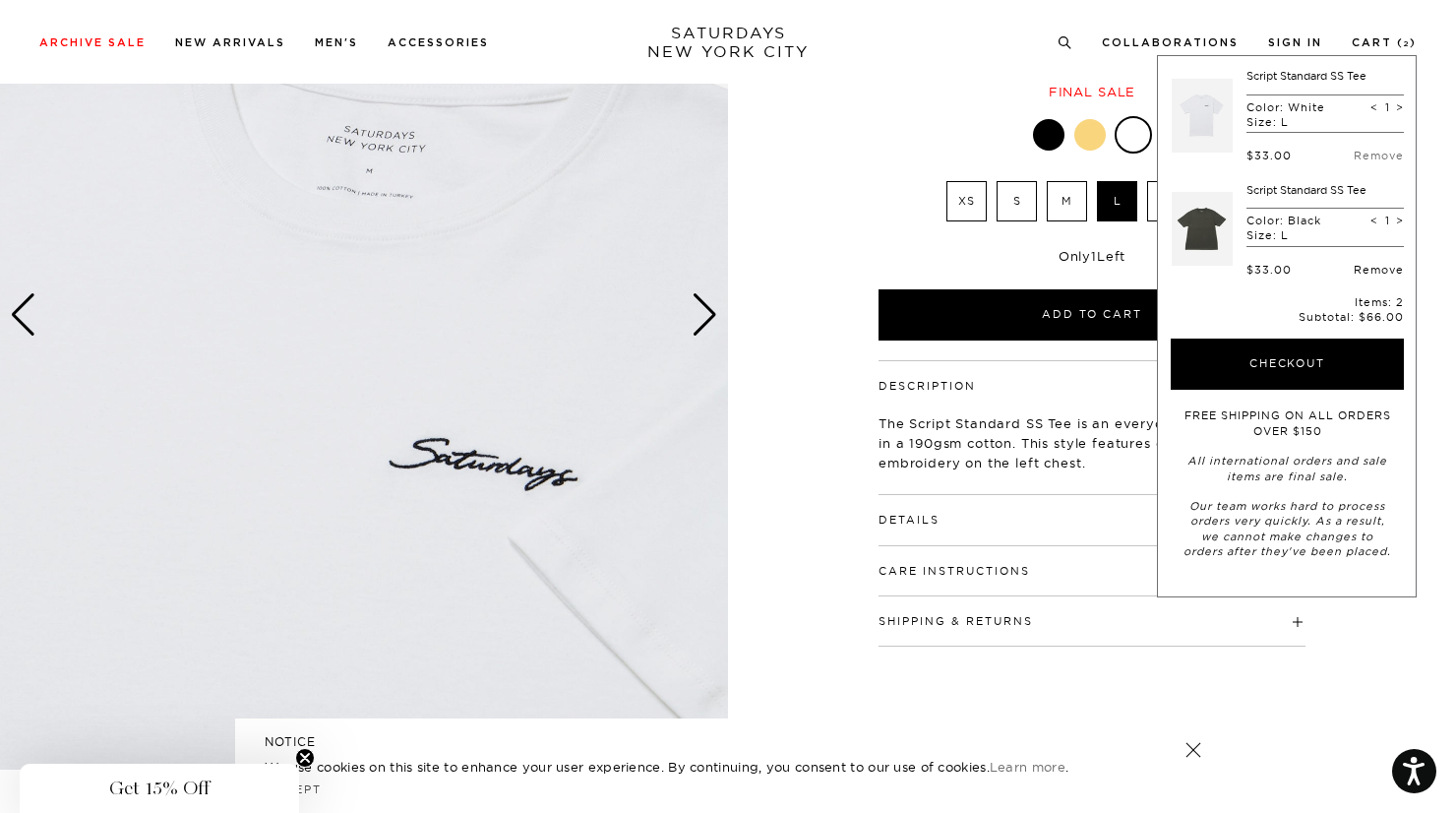 click on "Remove" at bounding box center (1378, 270) 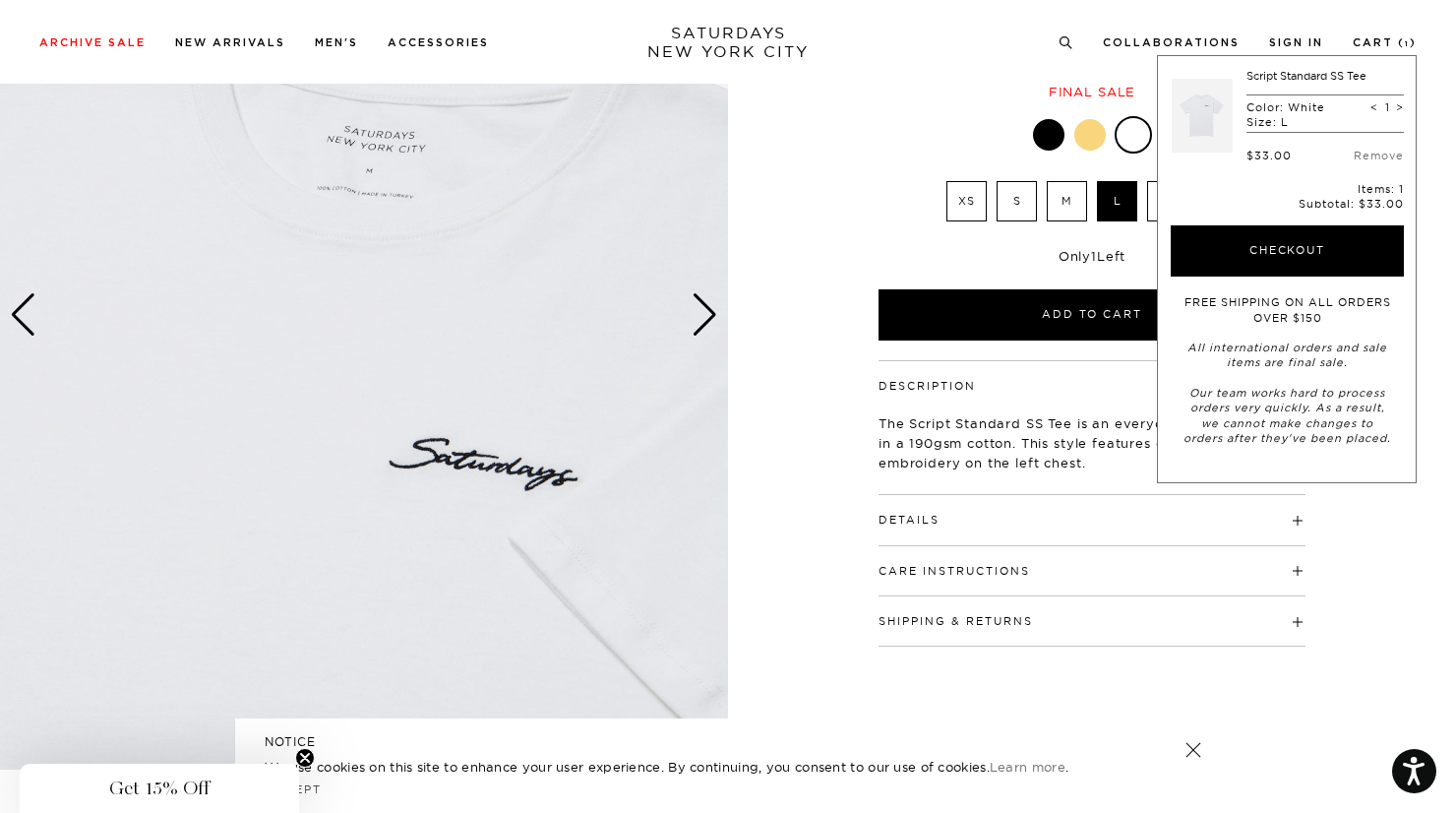 click on "Checkout" at bounding box center (1287, 251) 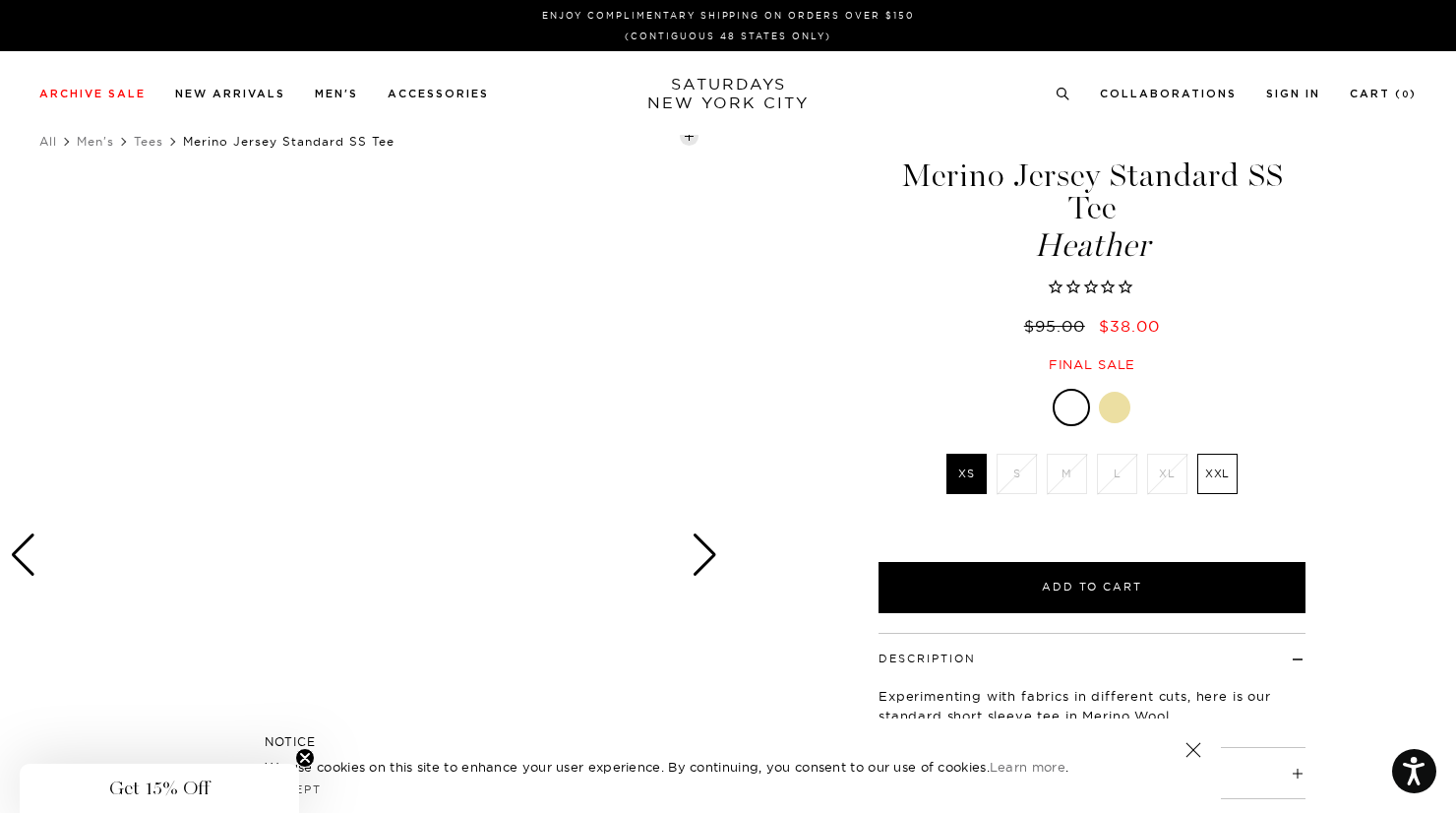 scroll, scrollTop: 0, scrollLeft: 0, axis: both 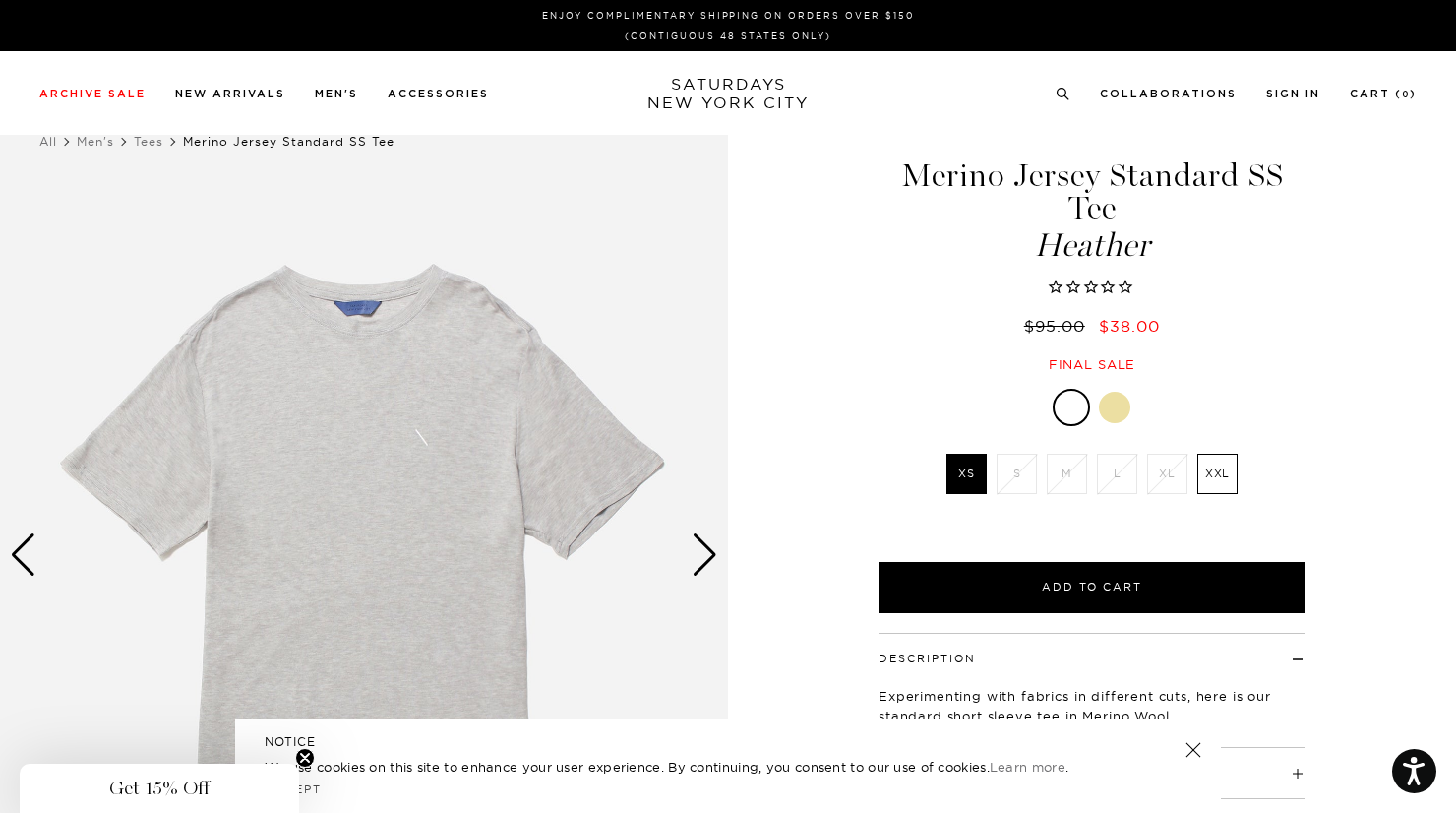 click at bounding box center (364, 554) 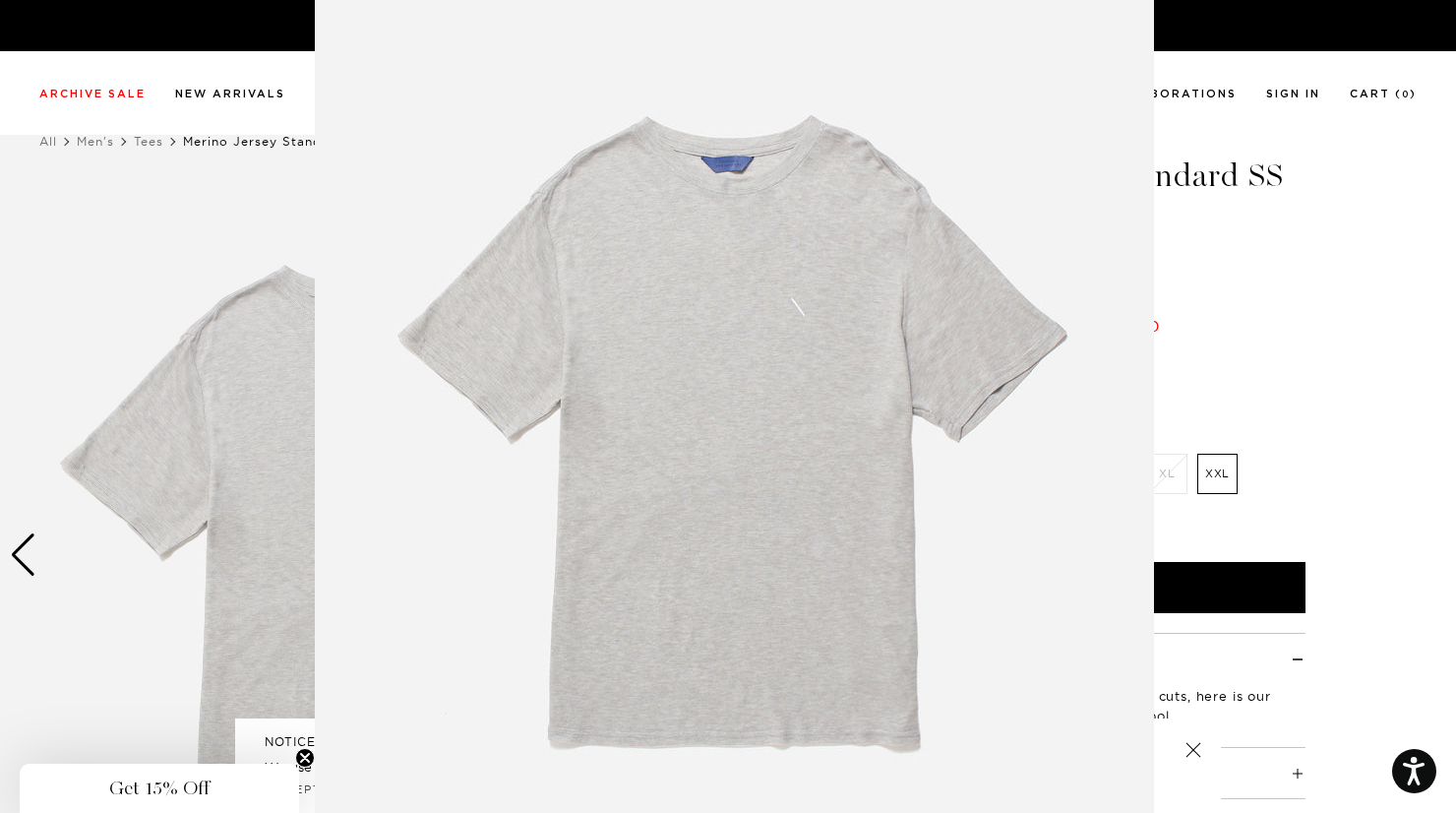 scroll, scrollTop: 62, scrollLeft: 0, axis: vertical 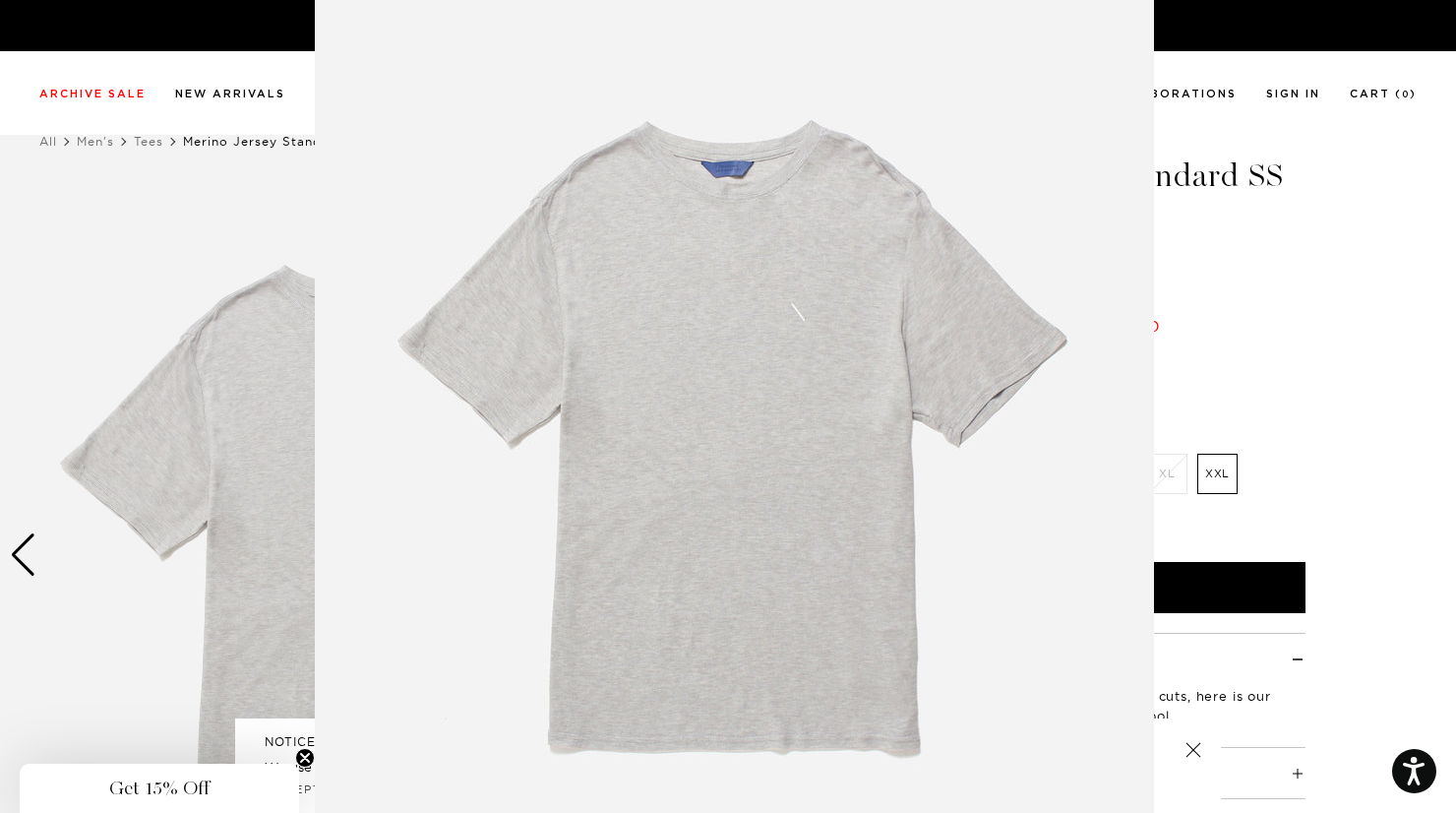 click at bounding box center (728, 406) 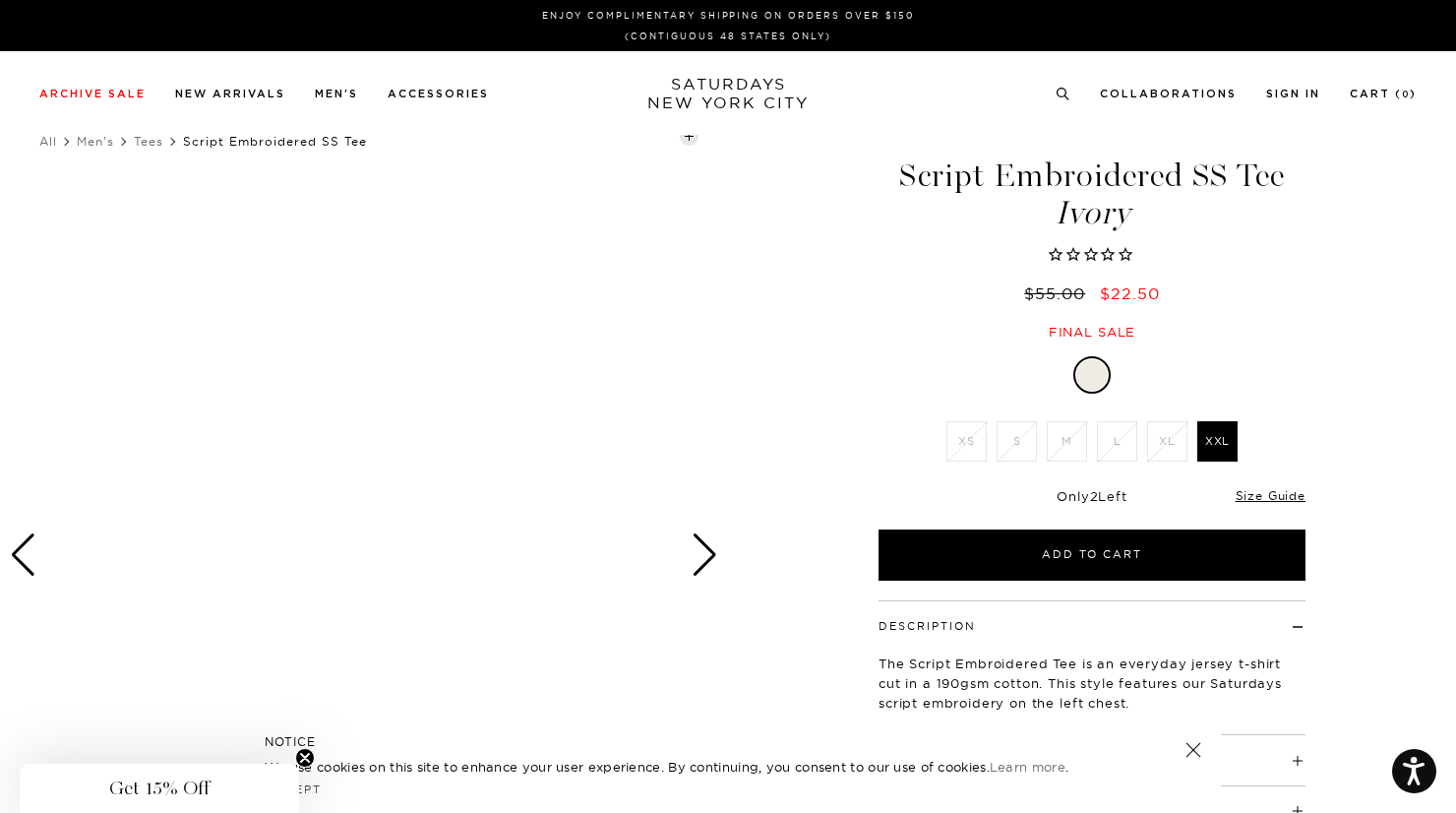 scroll, scrollTop: 0, scrollLeft: 0, axis: both 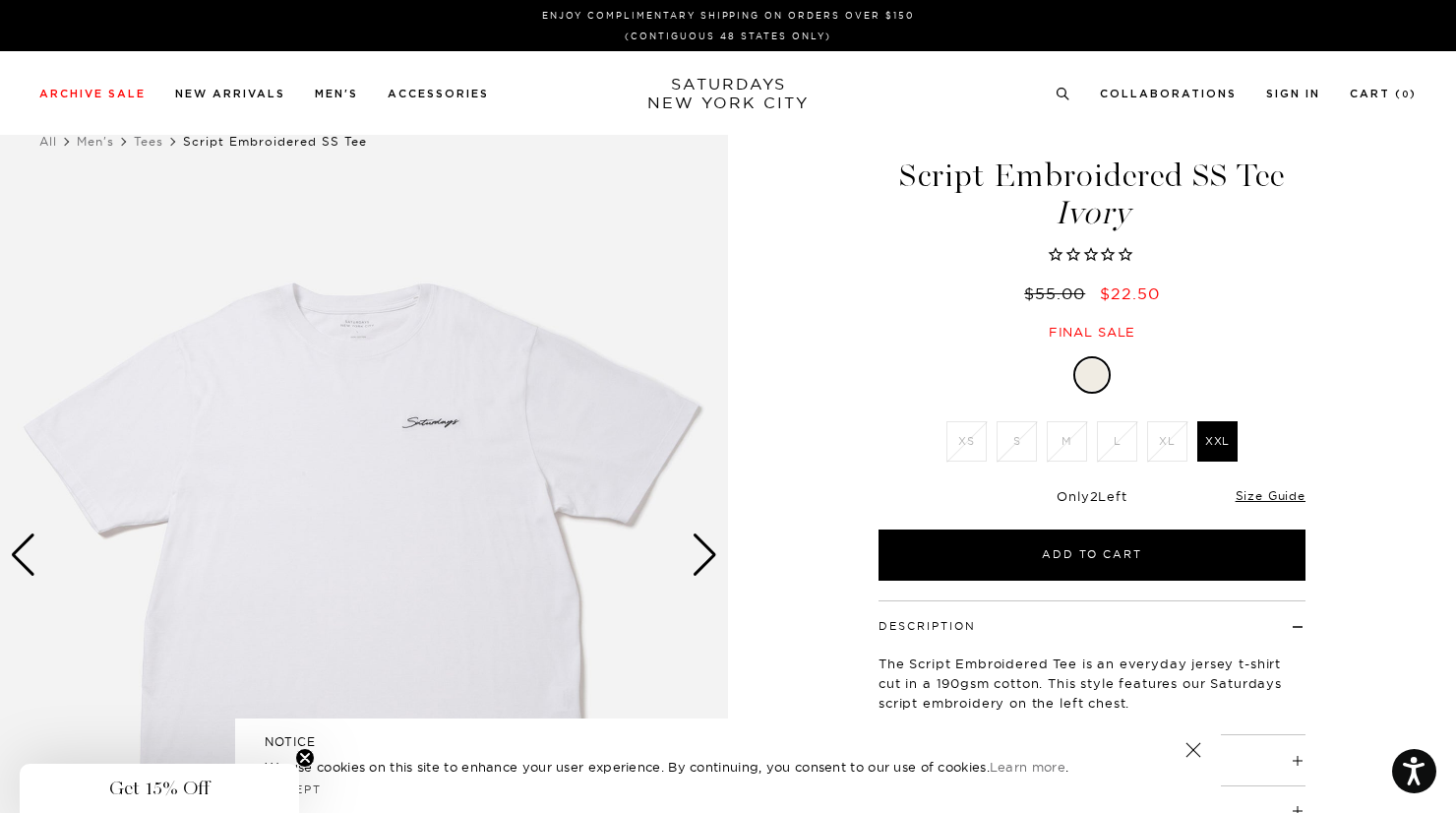 click at bounding box center [364, 554] 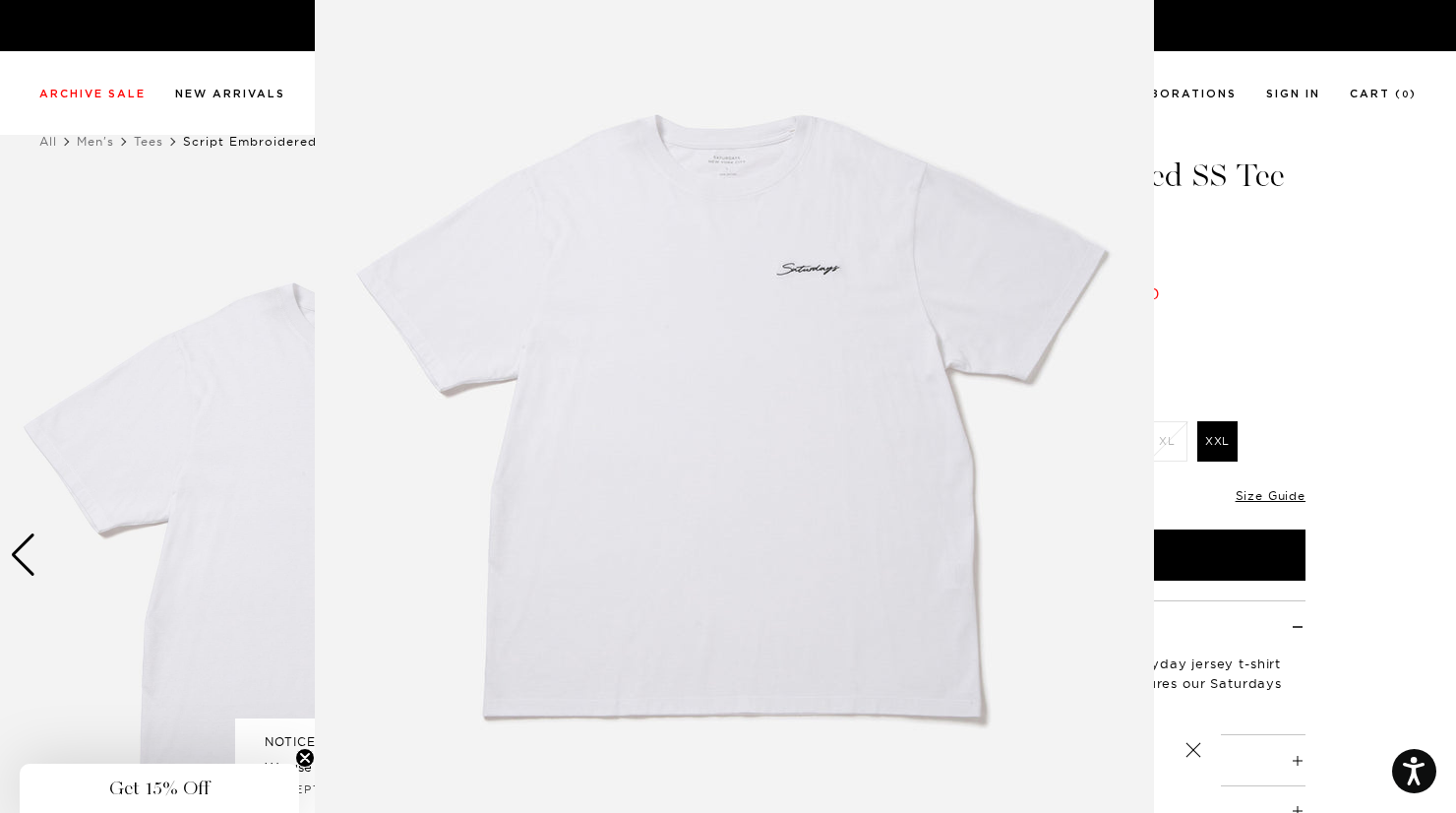 scroll, scrollTop: 0, scrollLeft: 0, axis: both 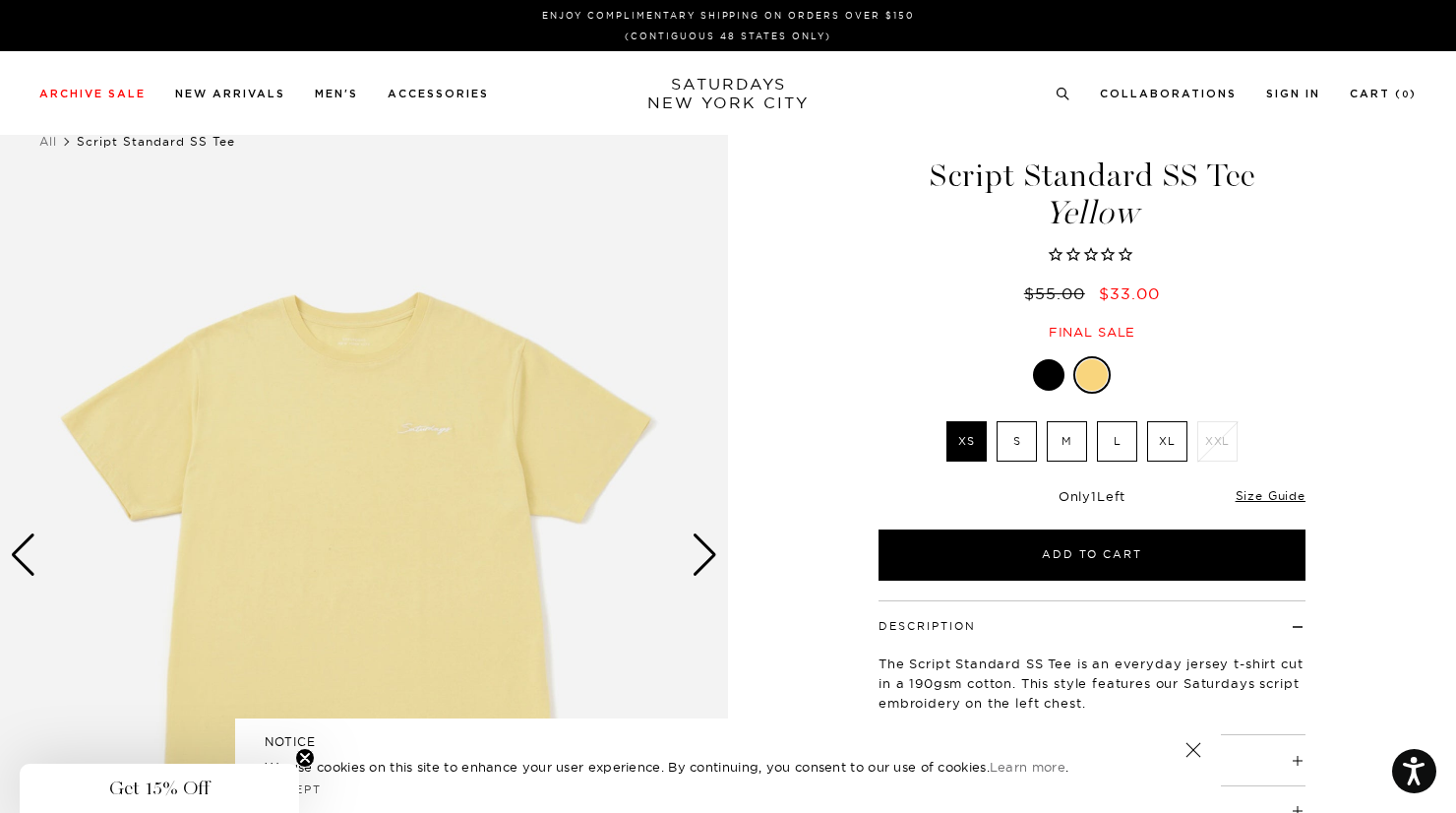 click at bounding box center (1049, 375) 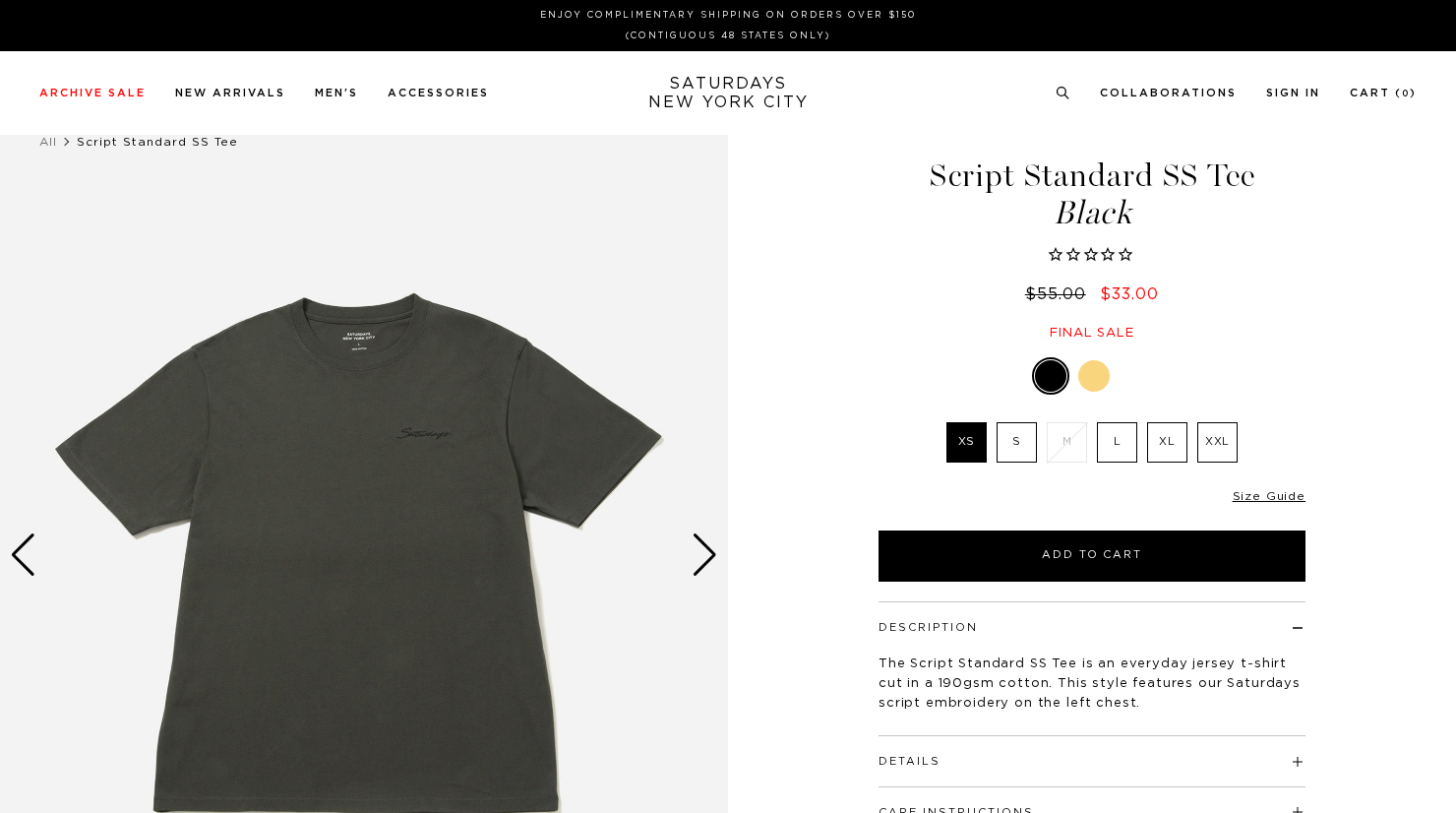 scroll, scrollTop: 53, scrollLeft: 0, axis: vertical 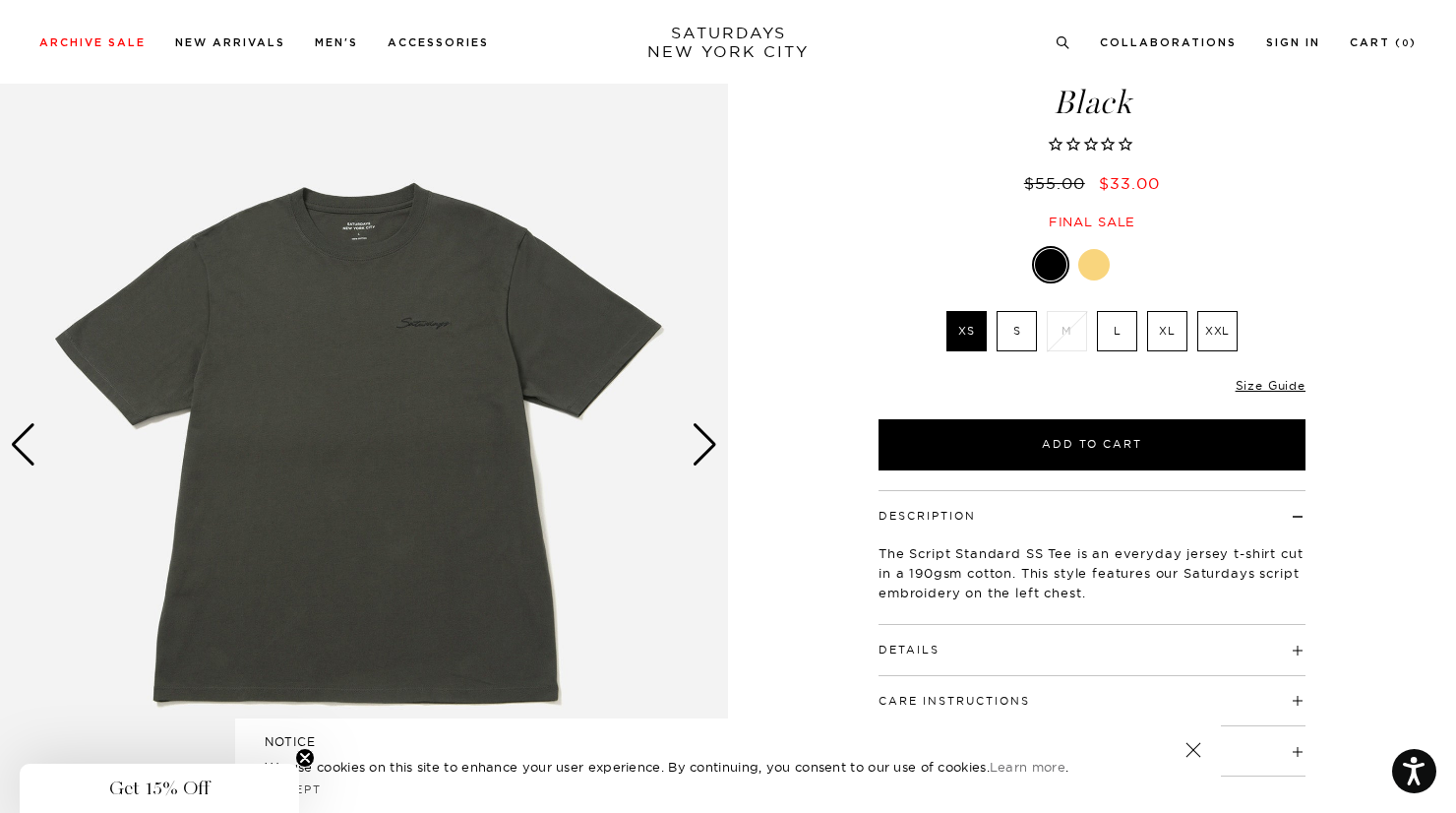 click on "L" at bounding box center [1117, 331] 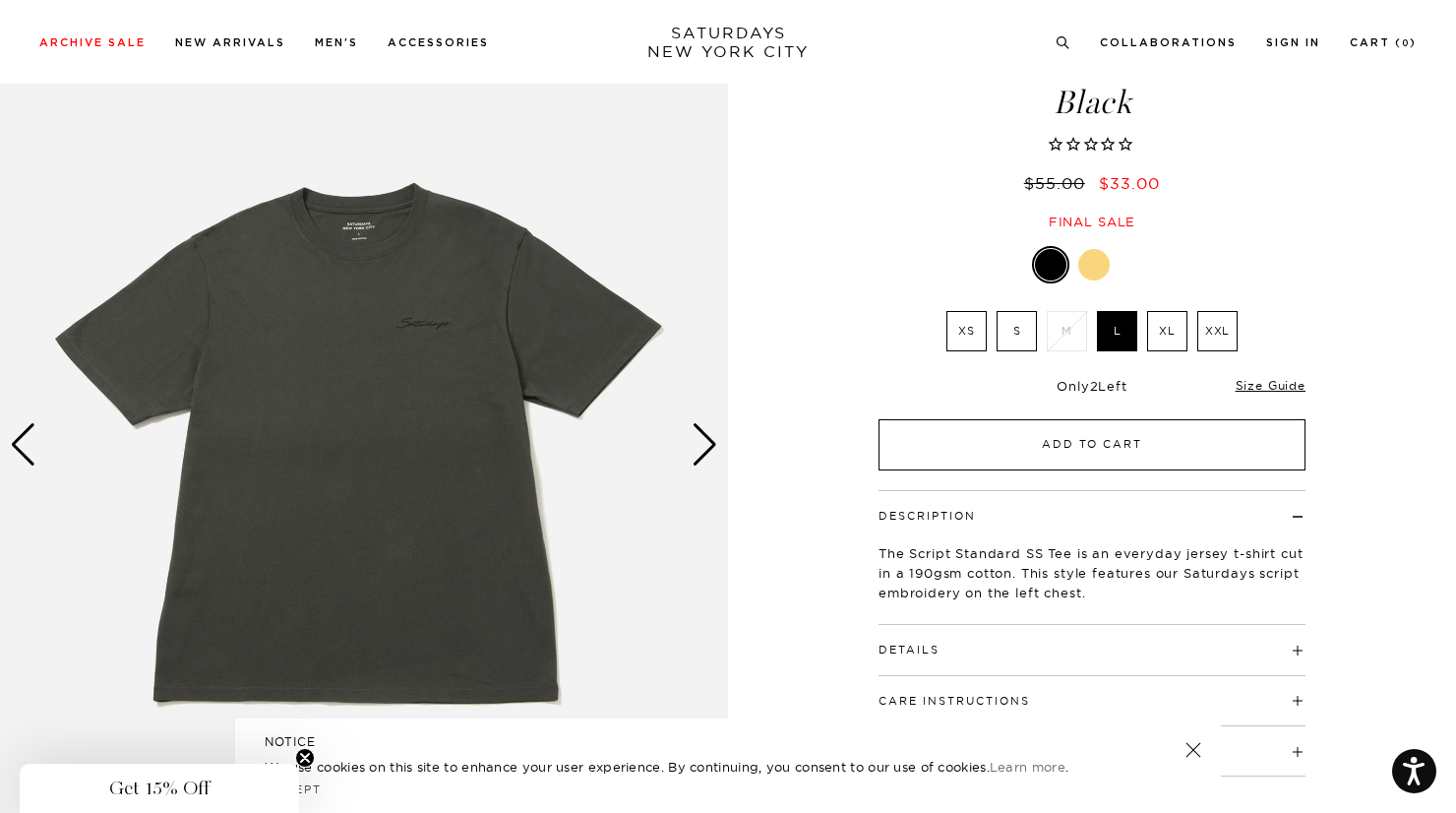 click on "Add to Cart" at bounding box center (1092, 445) 